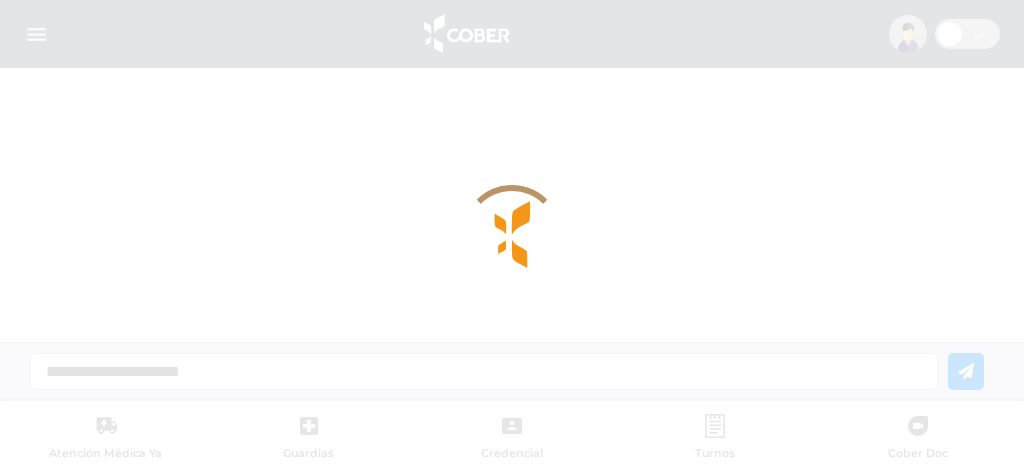 scroll, scrollTop: 0, scrollLeft: 0, axis: both 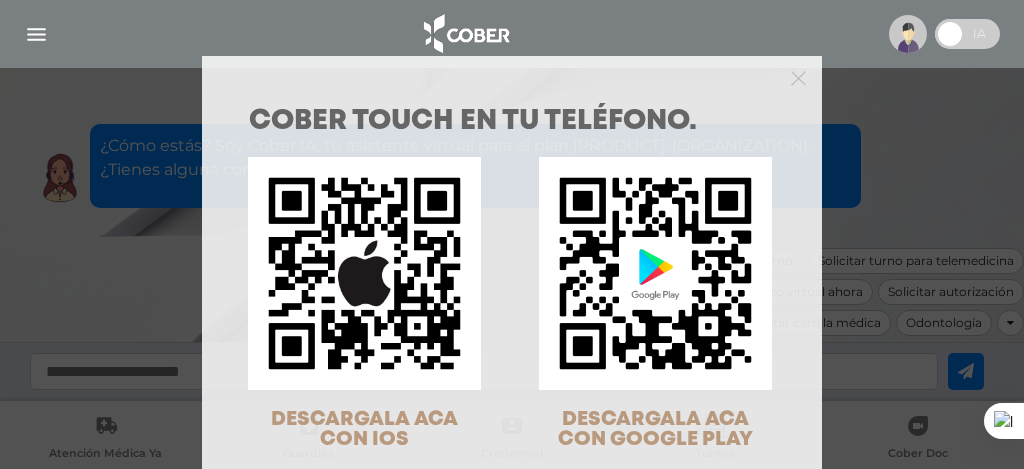 click at bounding box center (512, 76) 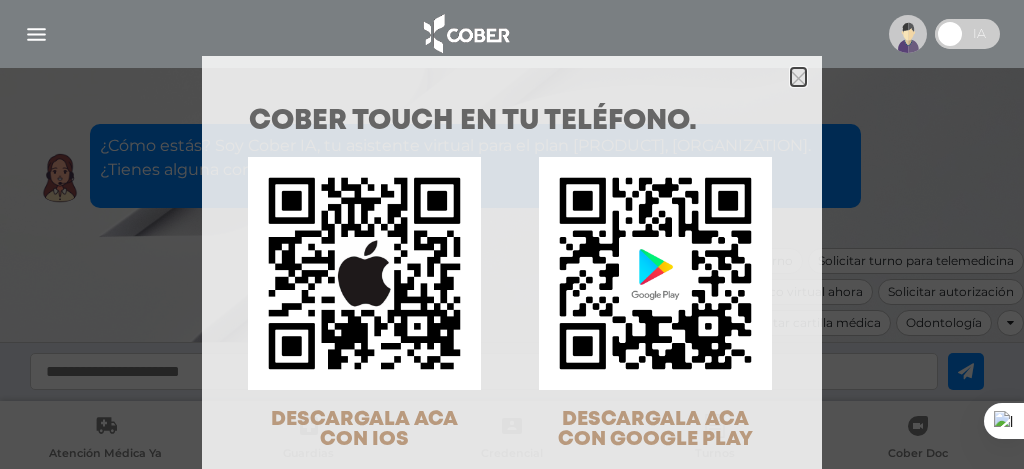 click at bounding box center [798, 78] 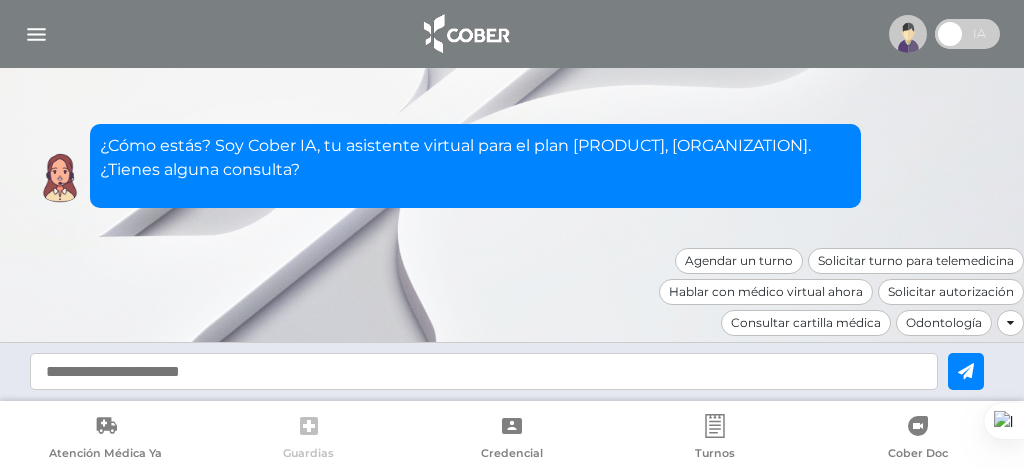 click at bounding box center (309, 426) 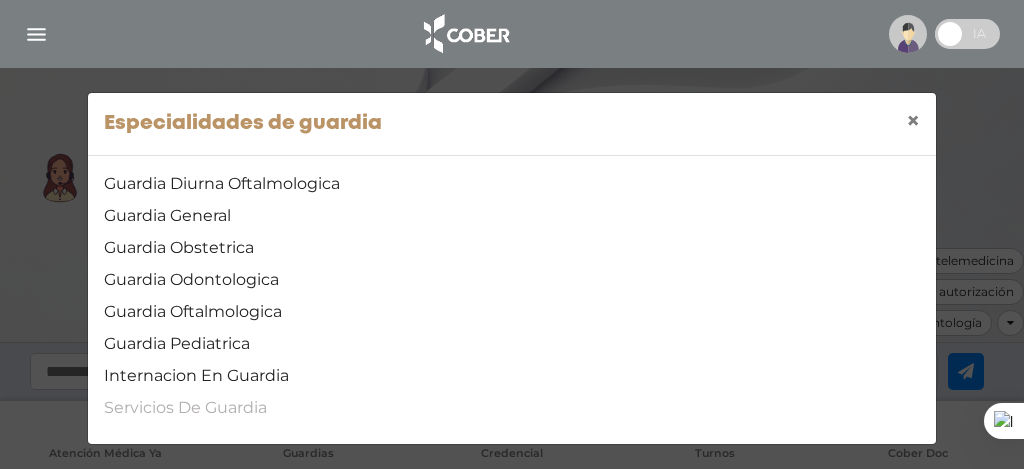 click on "Servicios De Guardia" at bounding box center (512, 408) 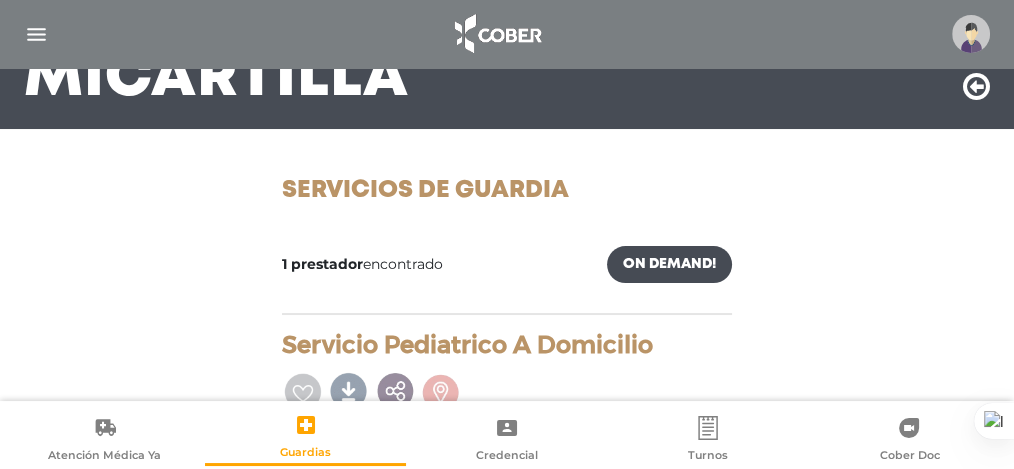 scroll, scrollTop: 123, scrollLeft: 0, axis: vertical 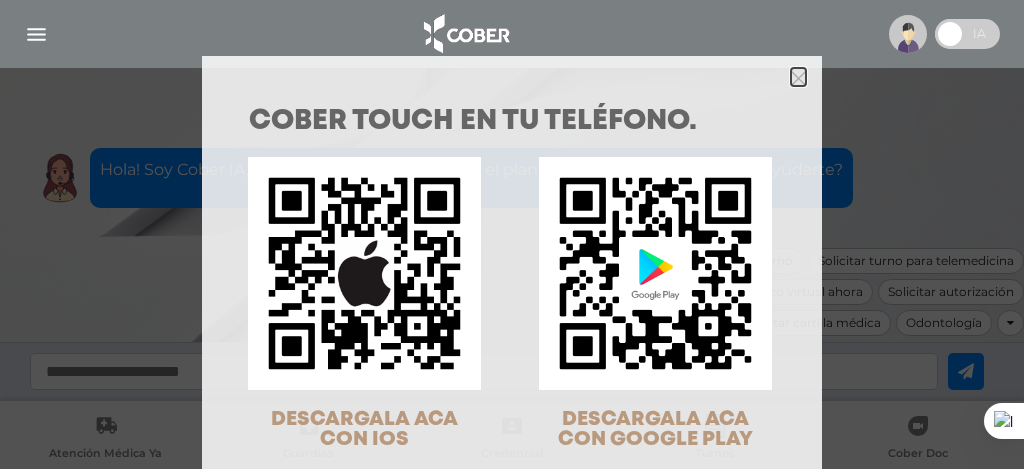 click at bounding box center [798, 78] 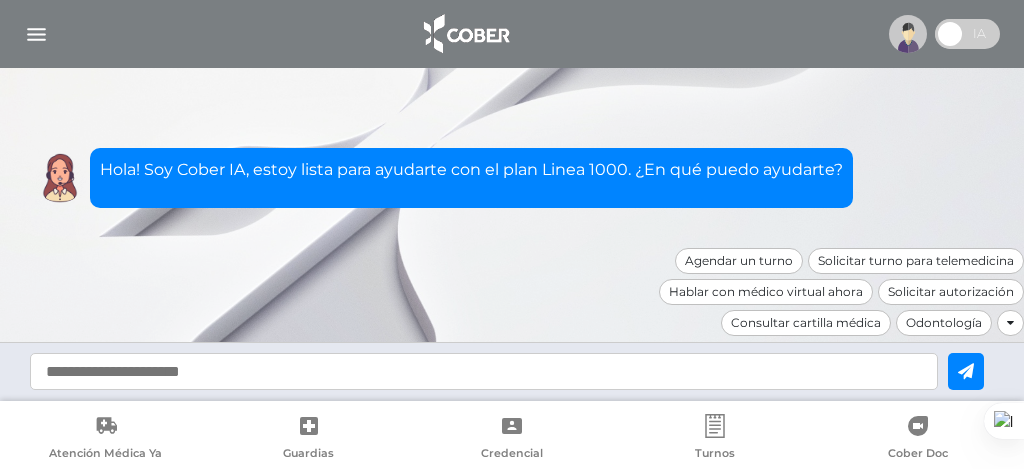 click at bounding box center [36, 34] 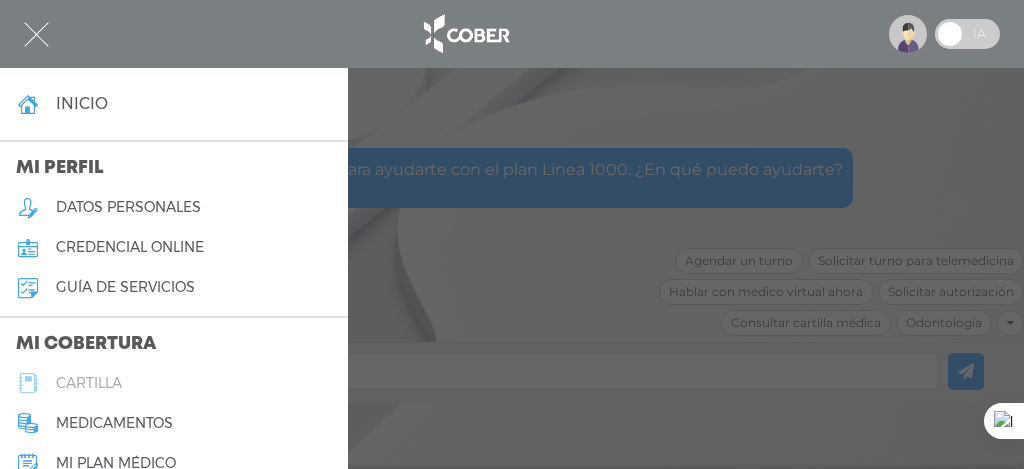 click on "cartilla" at bounding box center [89, 383] 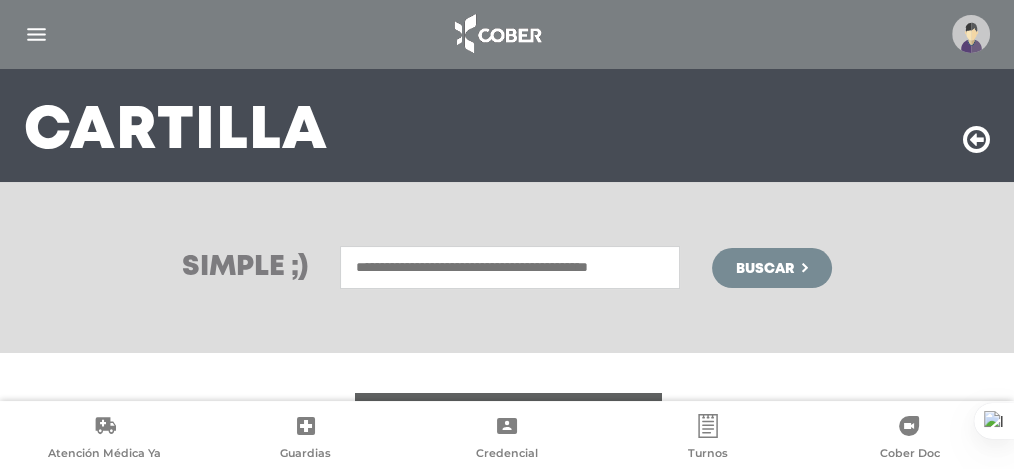 scroll, scrollTop: 133, scrollLeft: 0, axis: vertical 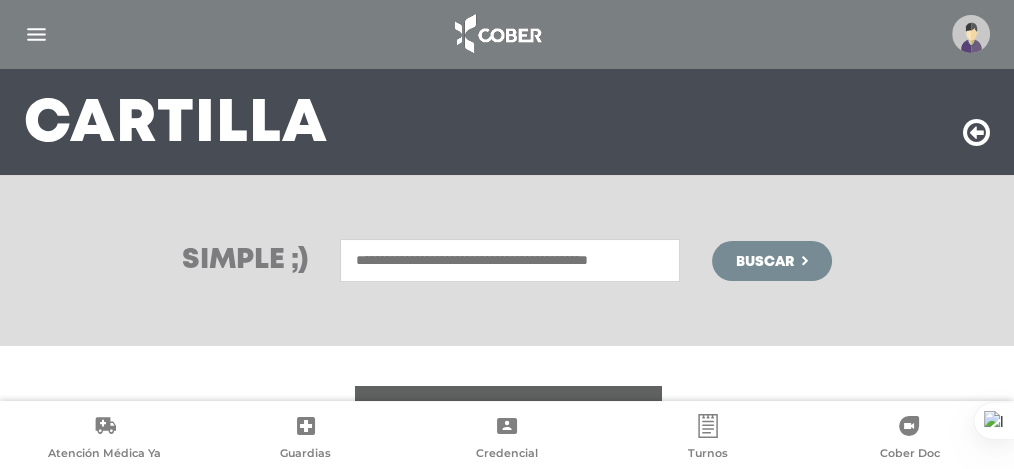 click at bounding box center (510, 260) 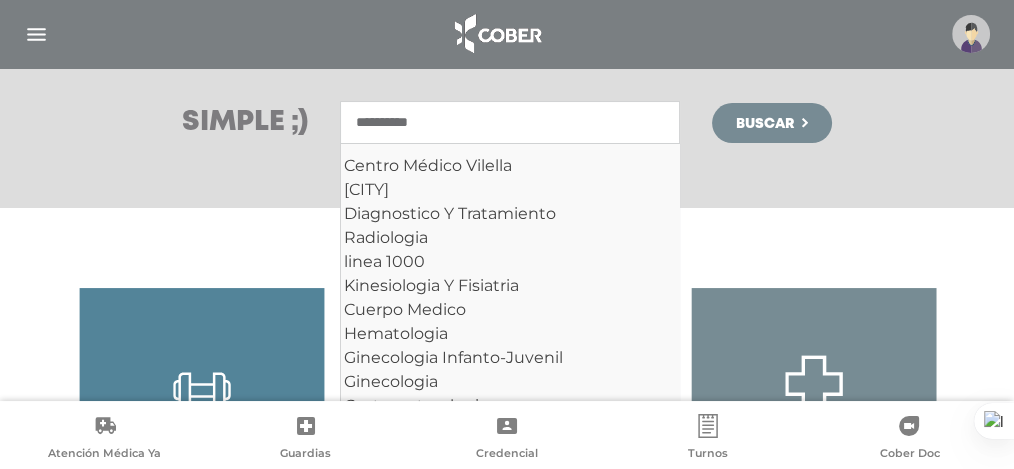 scroll, scrollTop: 200, scrollLeft: 0, axis: vertical 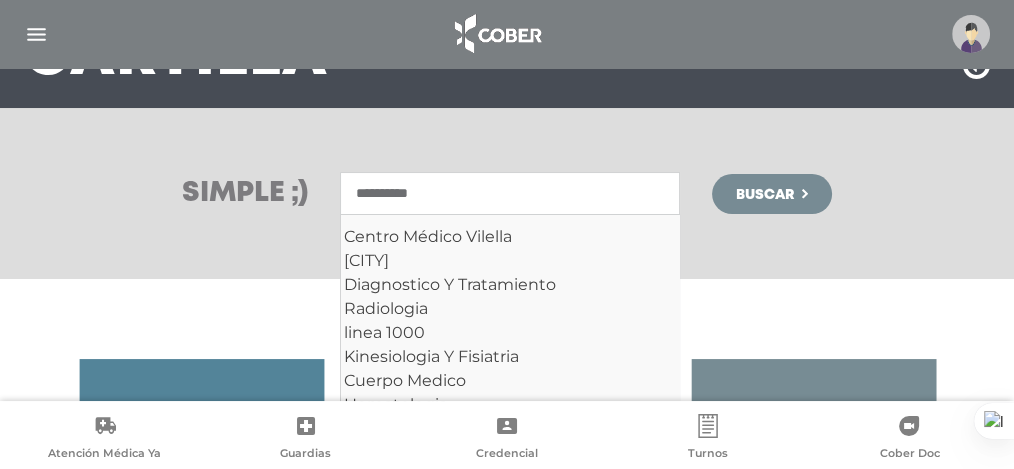 click on "*********" at bounding box center [510, 193] 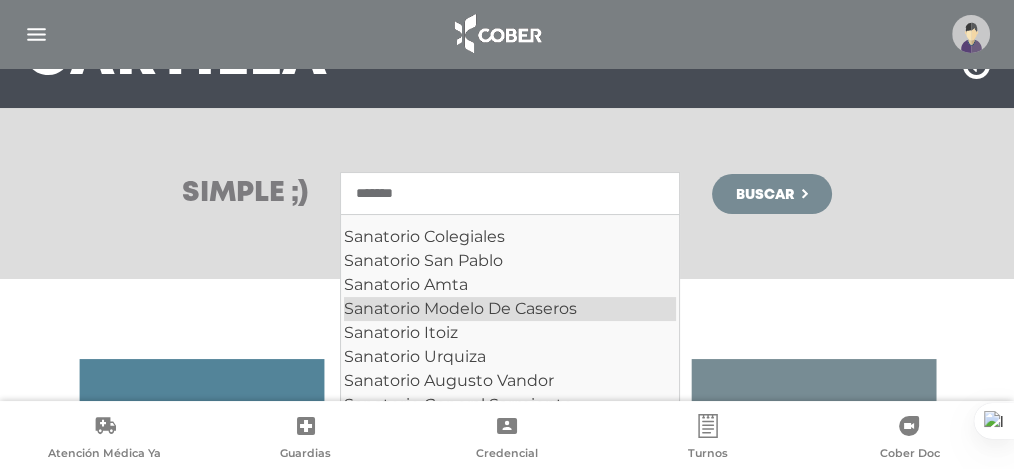 click on "Sanatorio Modelo De Caseros" at bounding box center [510, 309] 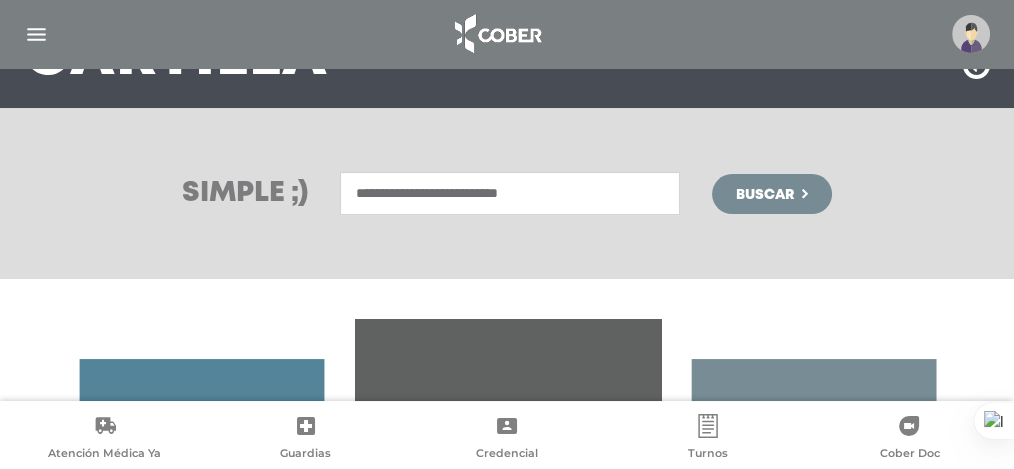 type on "**********" 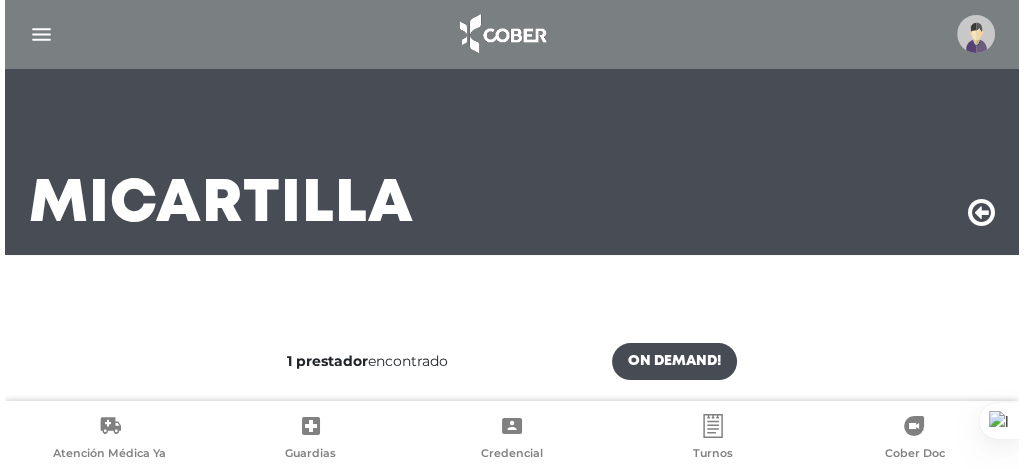 scroll, scrollTop: 33, scrollLeft: 0, axis: vertical 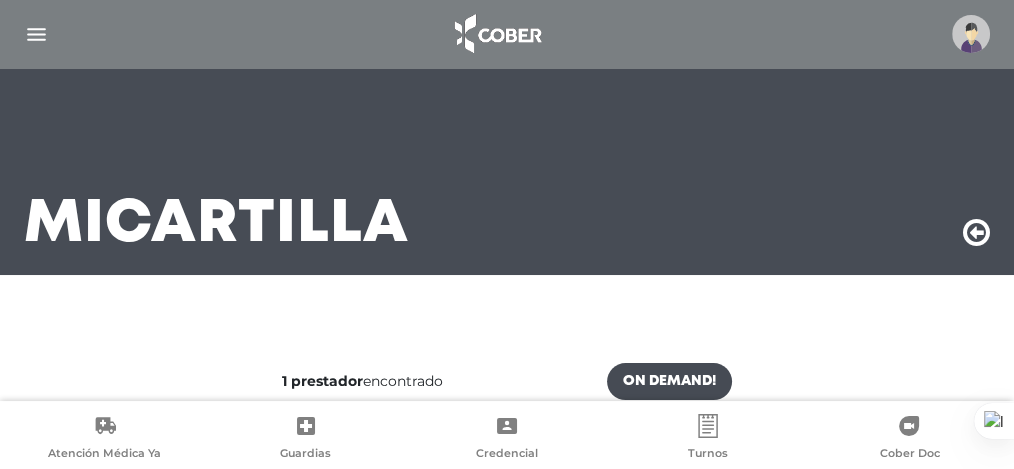 click at bounding box center (36, 34) 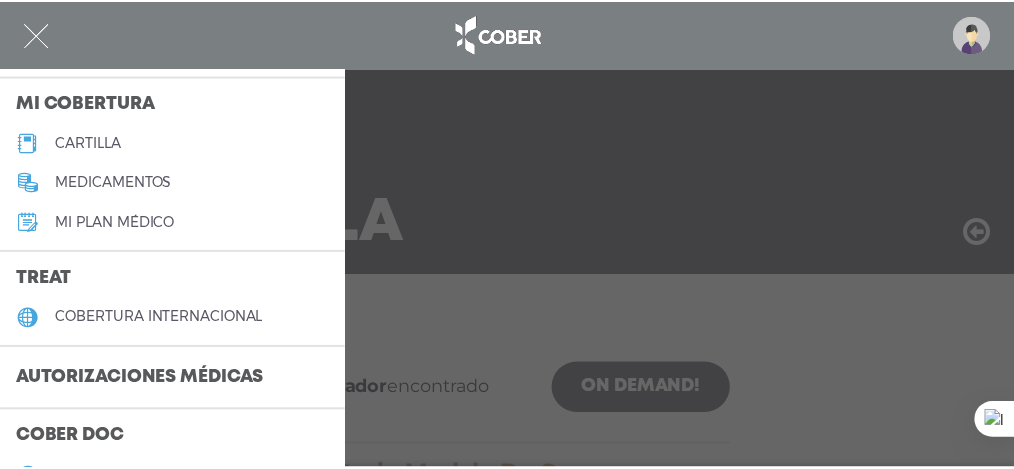scroll, scrollTop: 266, scrollLeft: 0, axis: vertical 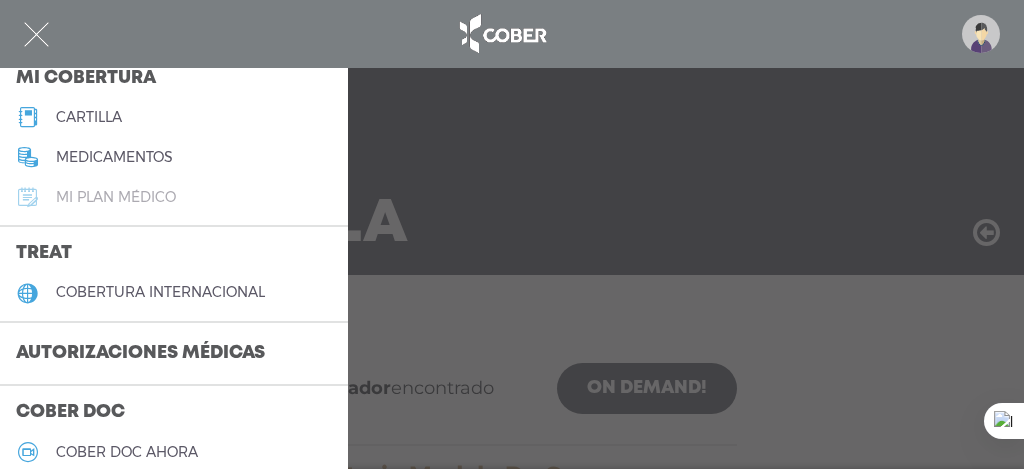 click on "Mi plan médico" at bounding box center (116, 197) 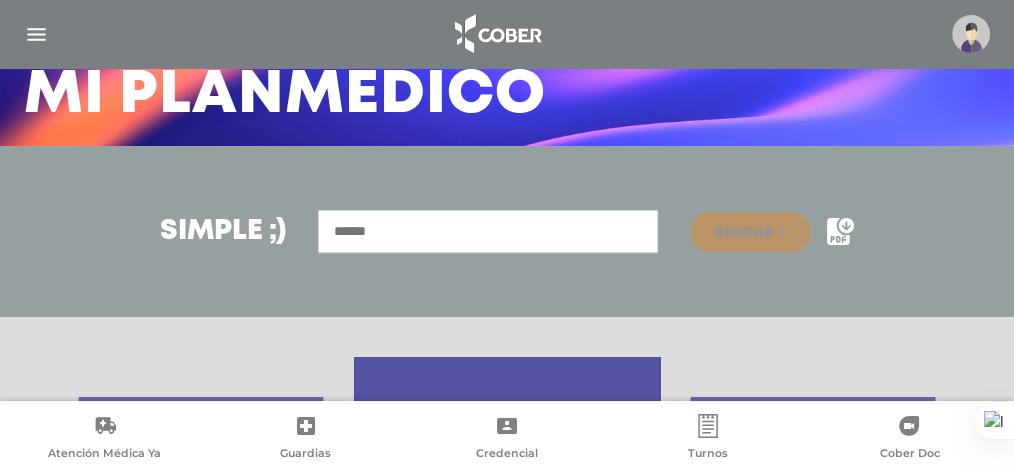 scroll, scrollTop: 200, scrollLeft: 0, axis: vertical 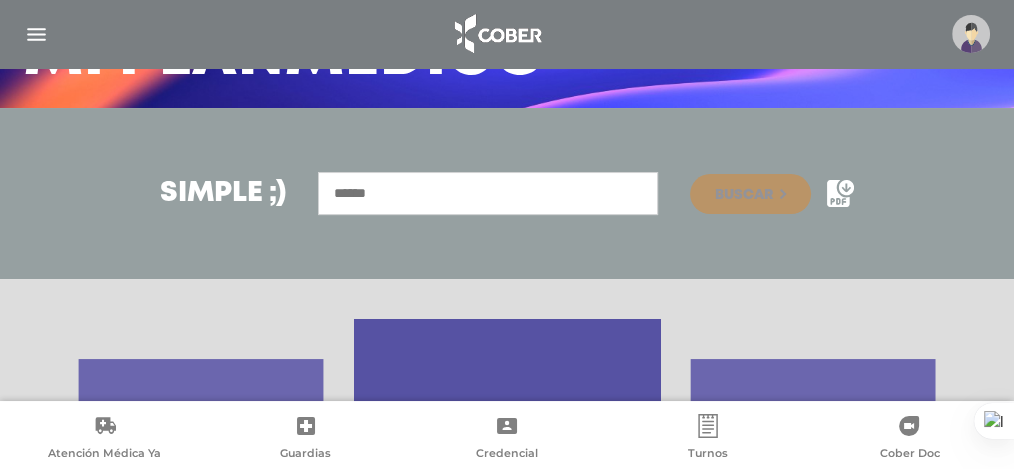 click at bounding box center [488, 193] 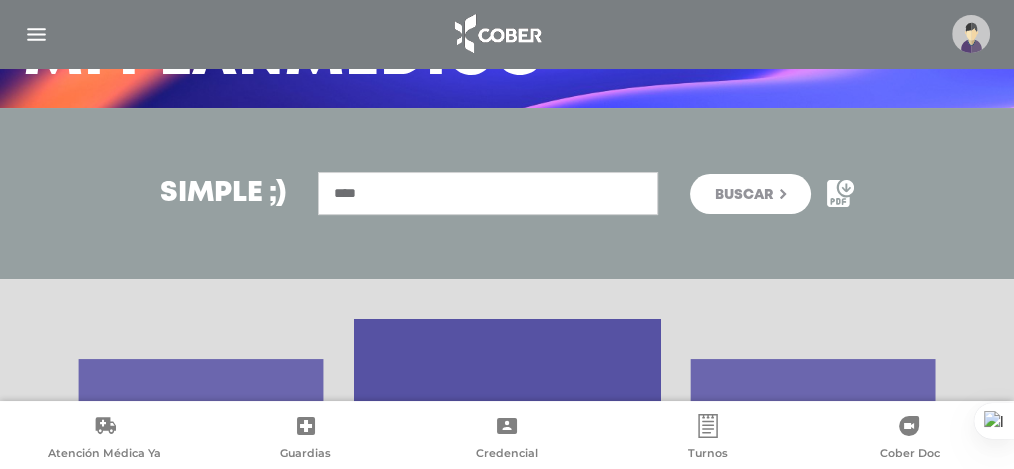 type on "****" 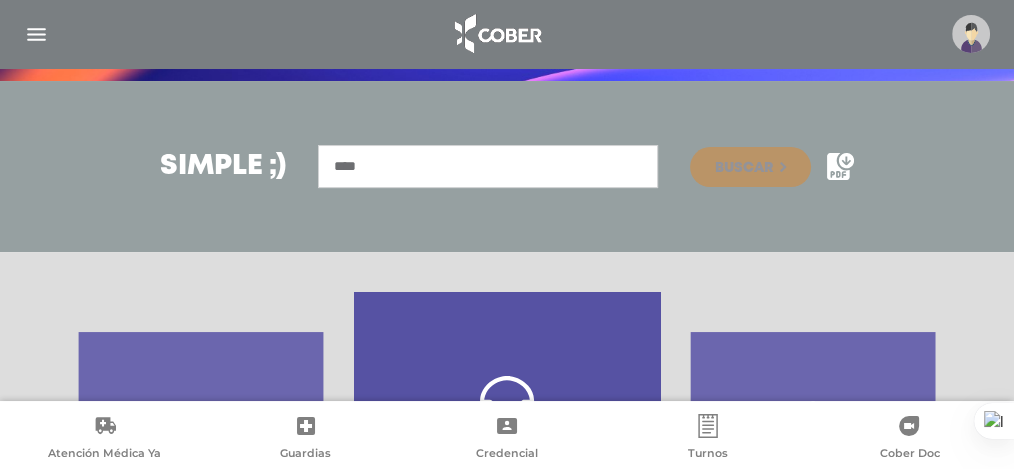 scroll, scrollTop: 204, scrollLeft: 0, axis: vertical 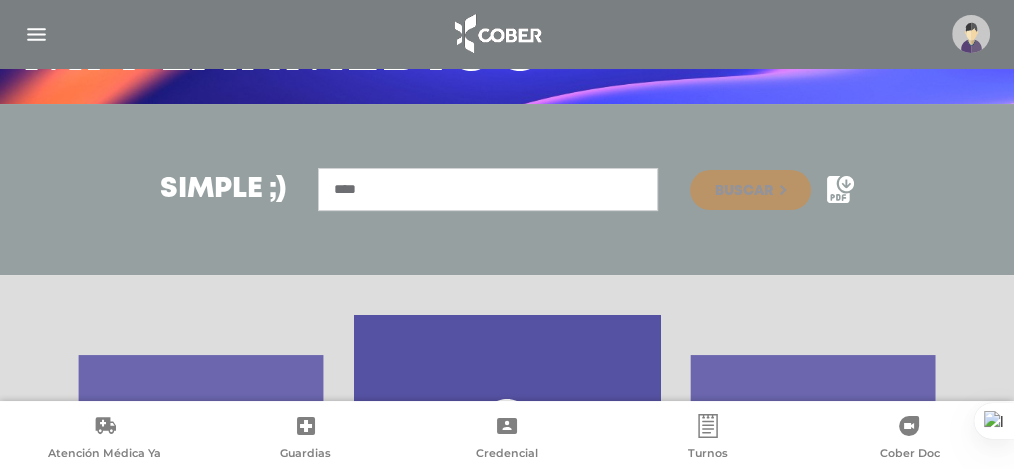 drag, startPoint x: 472, startPoint y: 192, endPoint x: 260, endPoint y: 179, distance: 212.39821 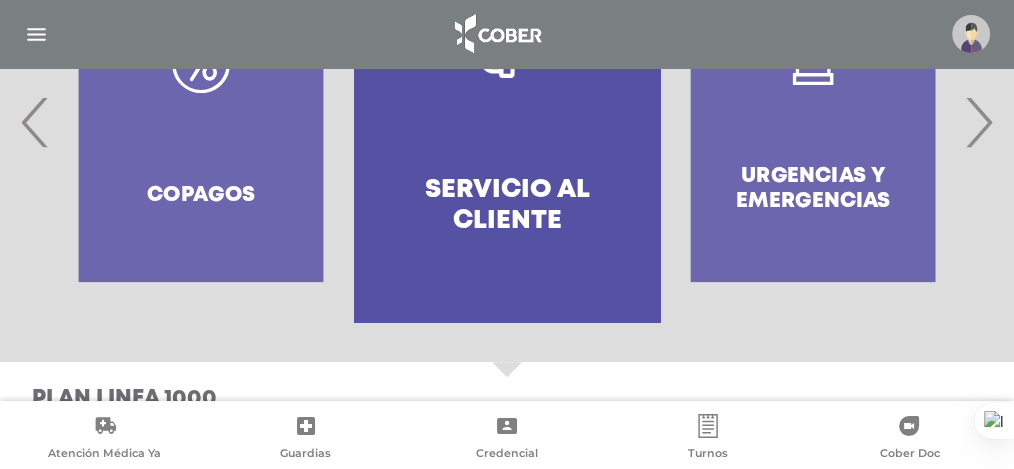 scroll, scrollTop: 671, scrollLeft: 0, axis: vertical 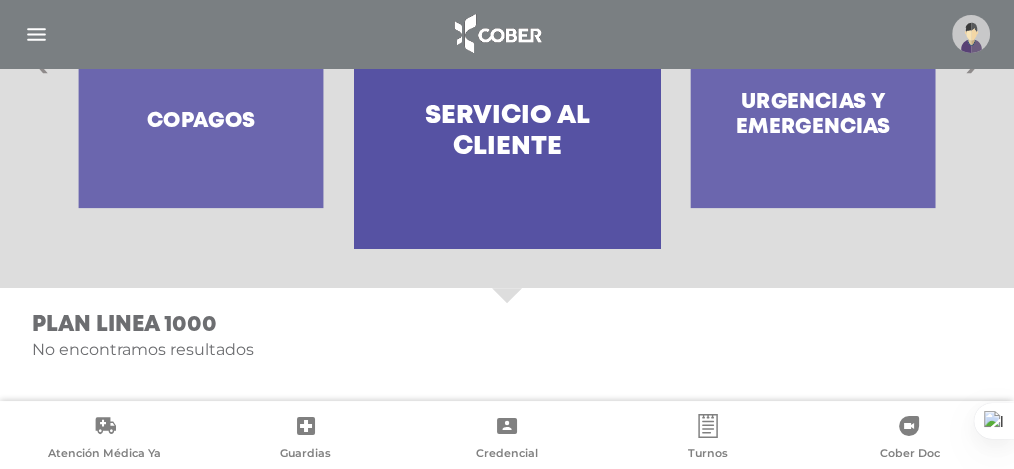 type 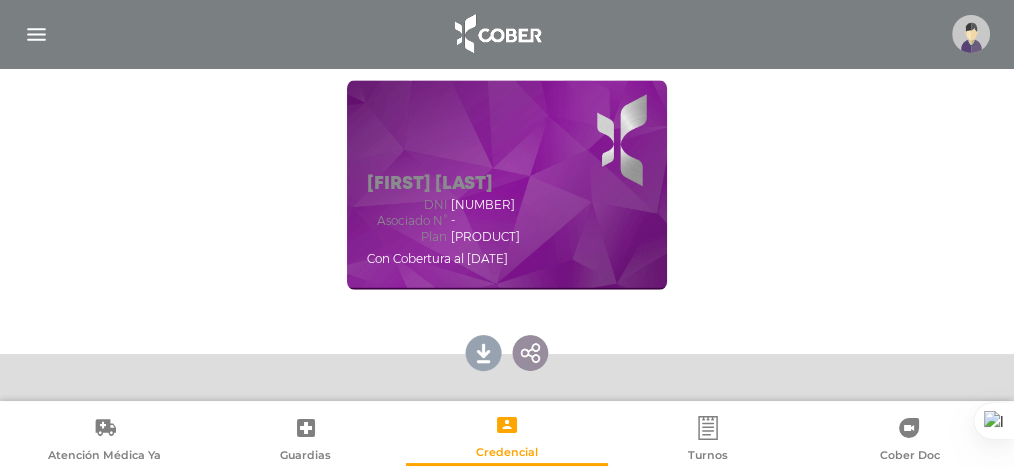 scroll, scrollTop: 333, scrollLeft: 0, axis: vertical 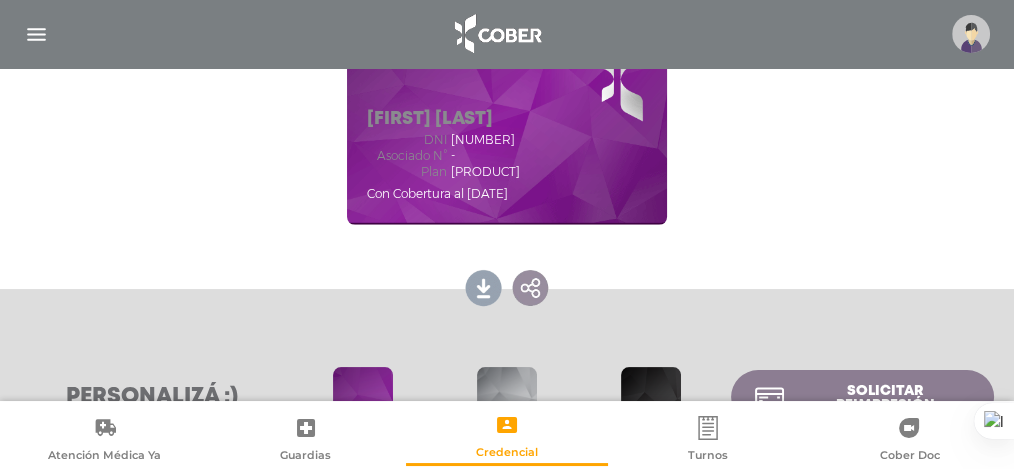 click on "Plan
[PRODUCT]" at bounding box center (443, 172) 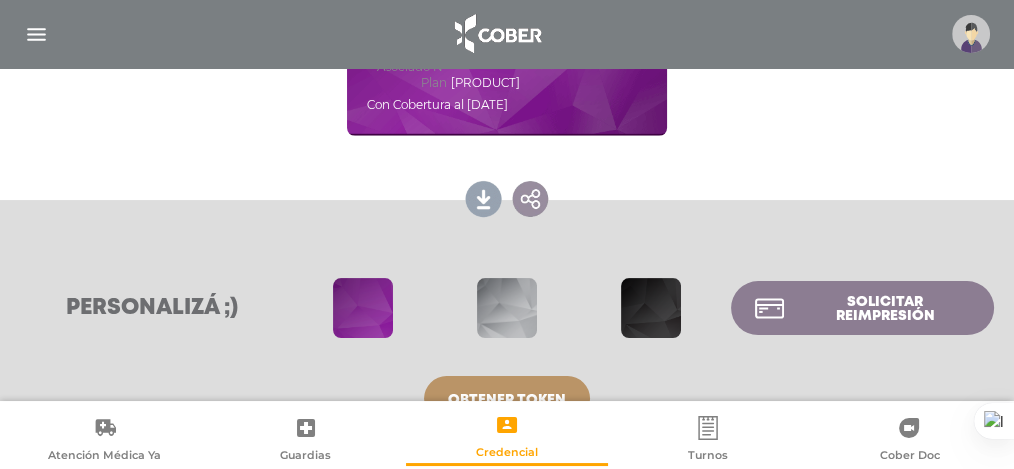 scroll, scrollTop: 470, scrollLeft: 0, axis: vertical 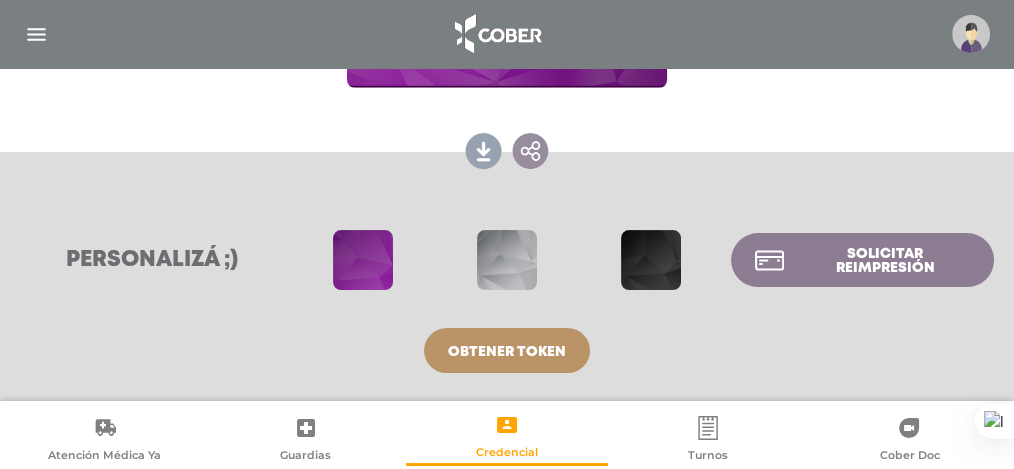 click at bounding box center [507, 260] 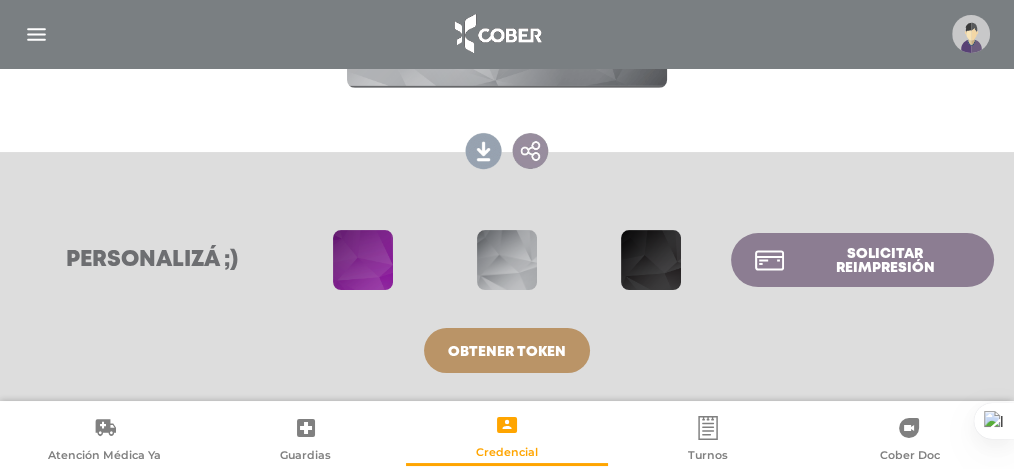 click at bounding box center [651, 260] 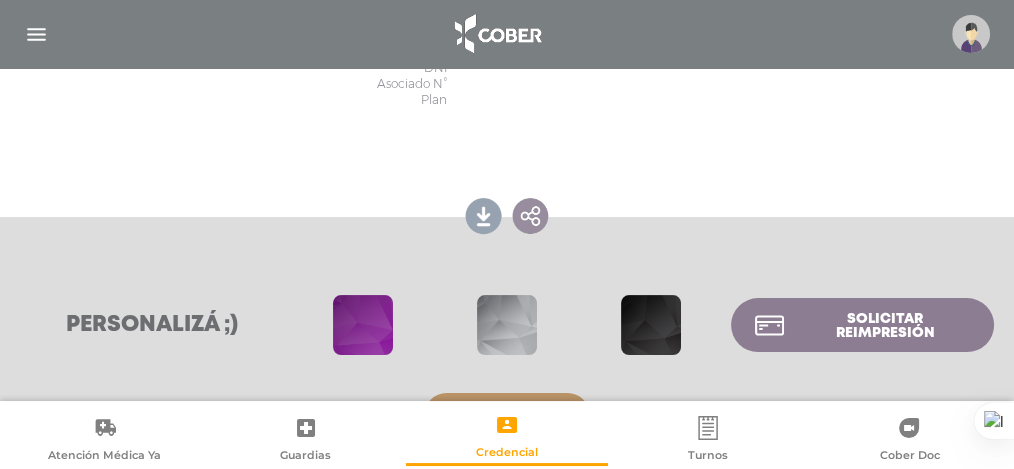 scroll, scrollTop: 470, scrollLeft: 0, axis: vertical 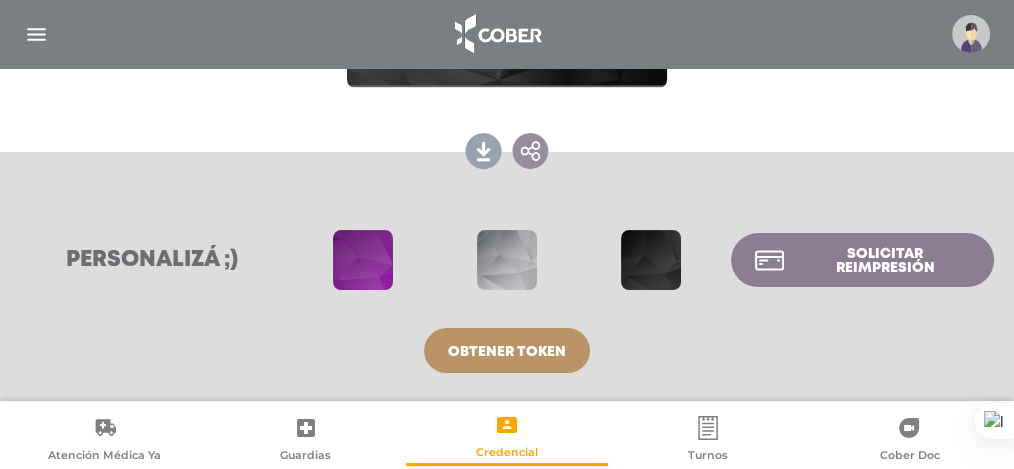 click at bounding box center [363, 260] 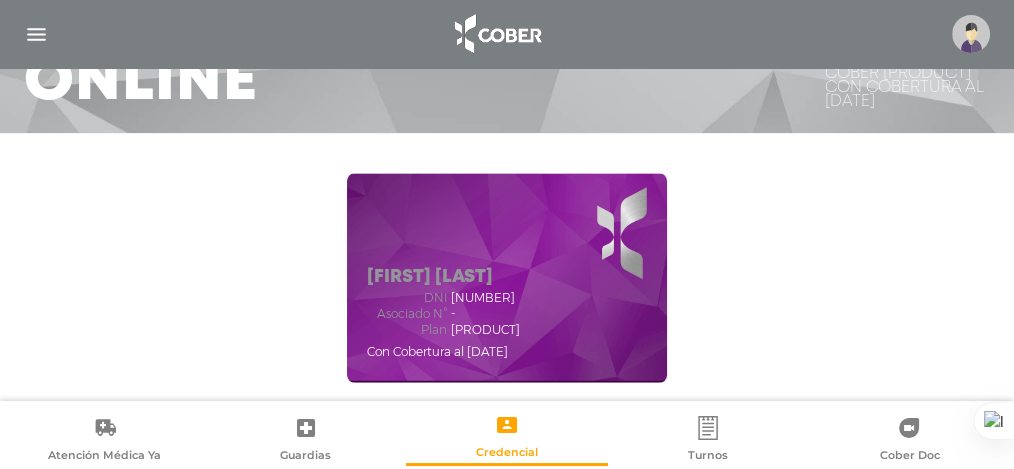 scroll, scrollTop: 203, scrollLeft: 0, axis: vertical 